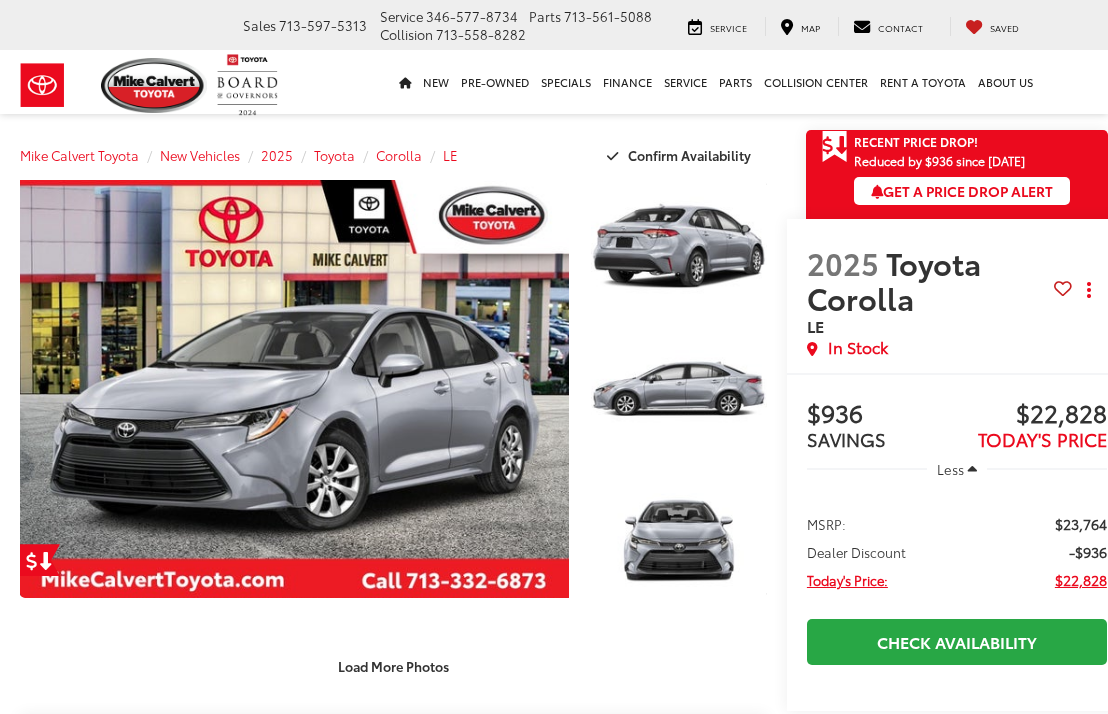 scroll, scrollTop: 0, scrollLeft: 0, axis: both 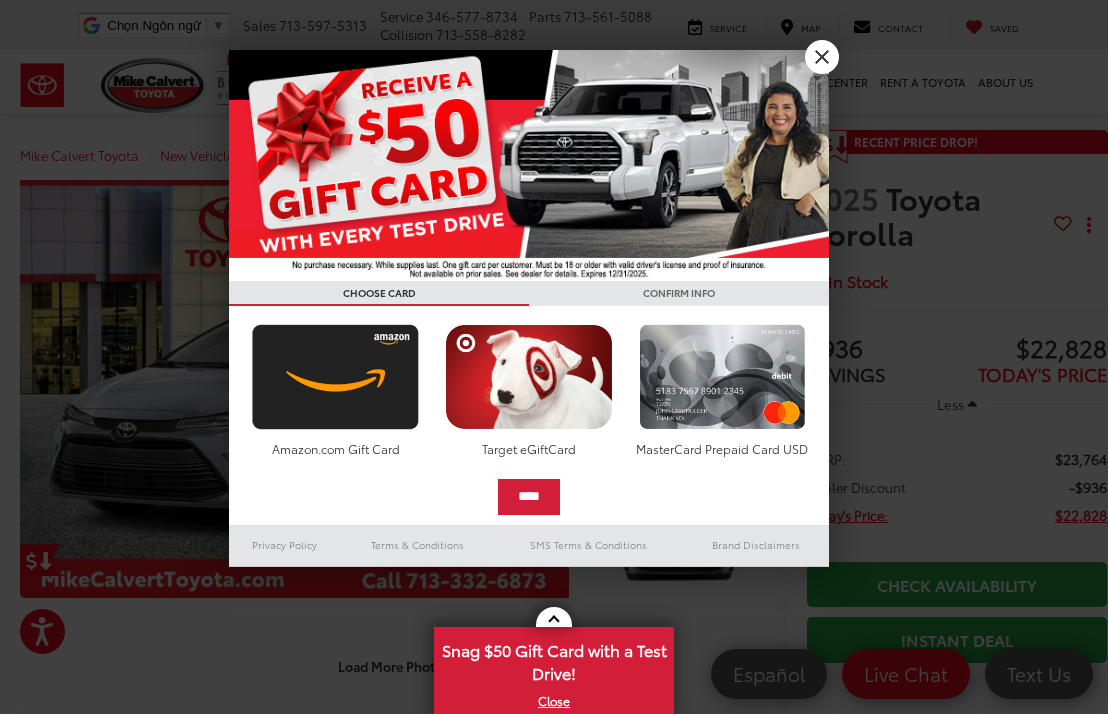 click on "X" at bounding box center (822, 57) 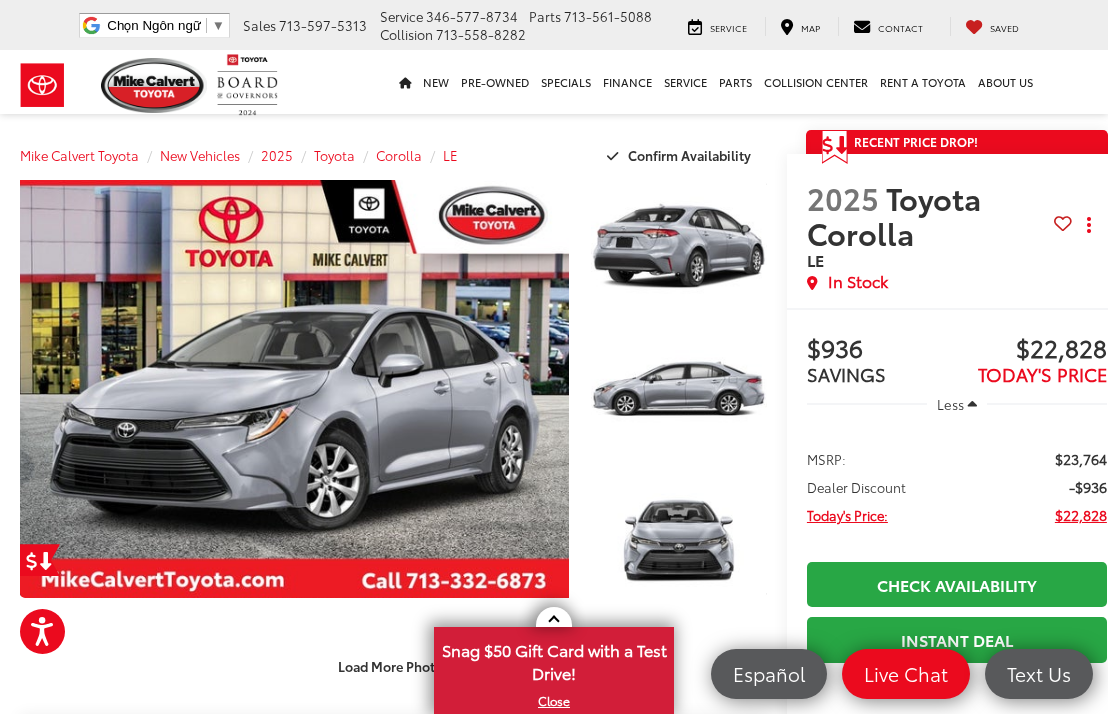 click on "Map" at bounding box center (810, 27) 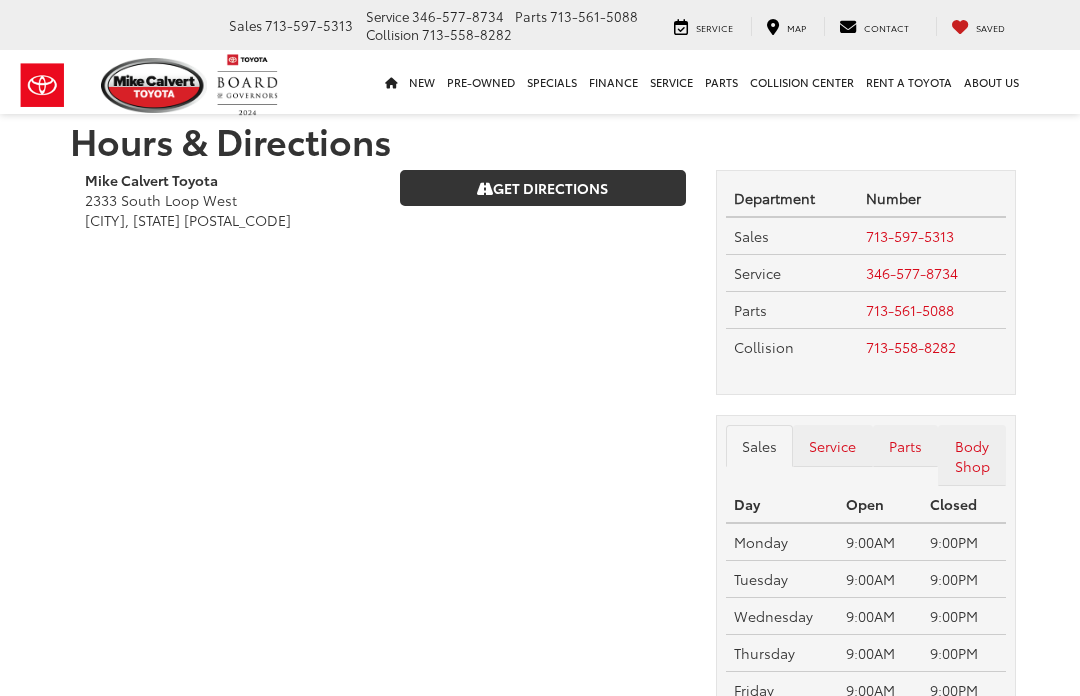 scroll, scrollTop: 0, scrollLeft: 0, axis: both 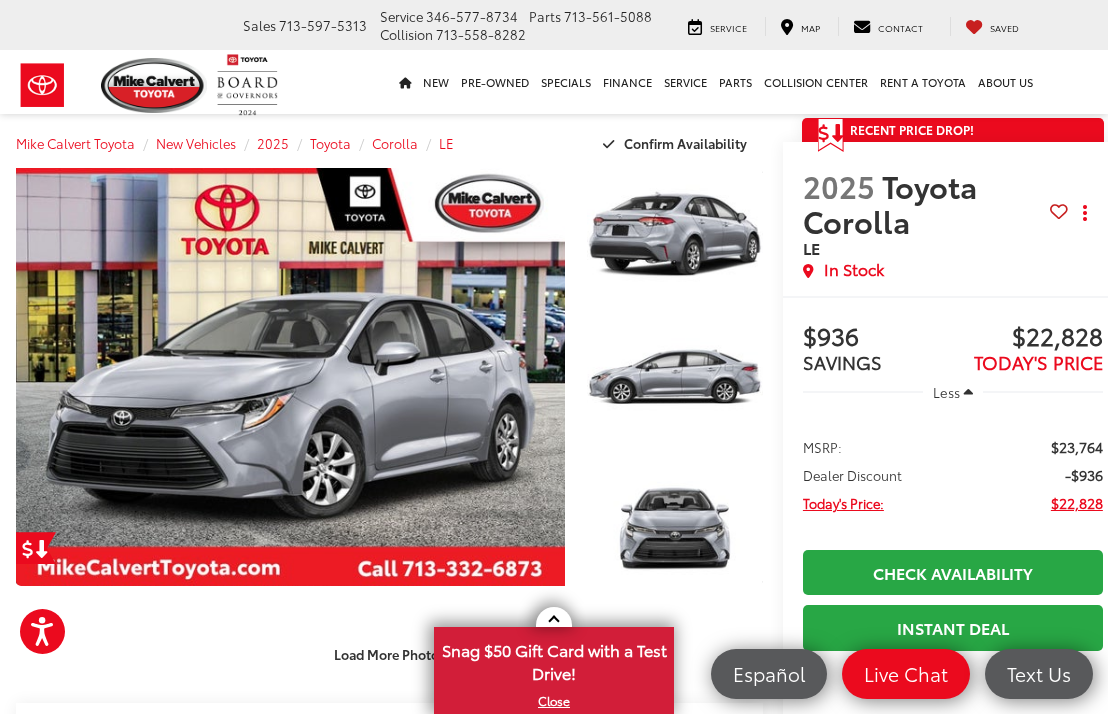 click on "Toyota" at bounding box center [330, 143] 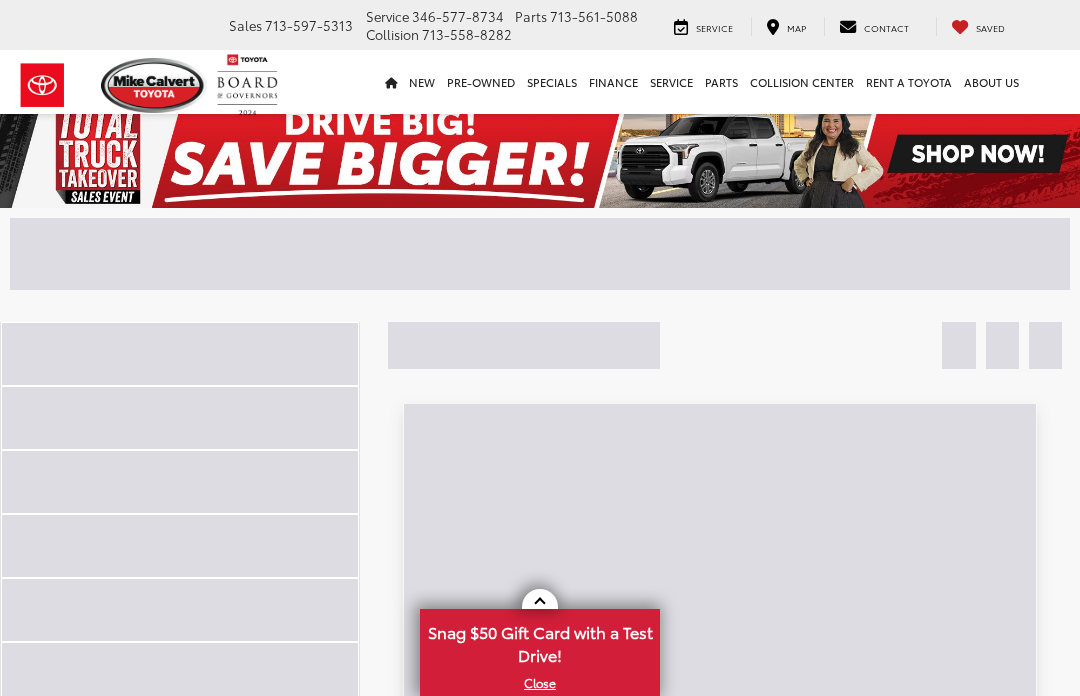 scroll, scrollTop: 0, scrollLeft: 0, axis: both 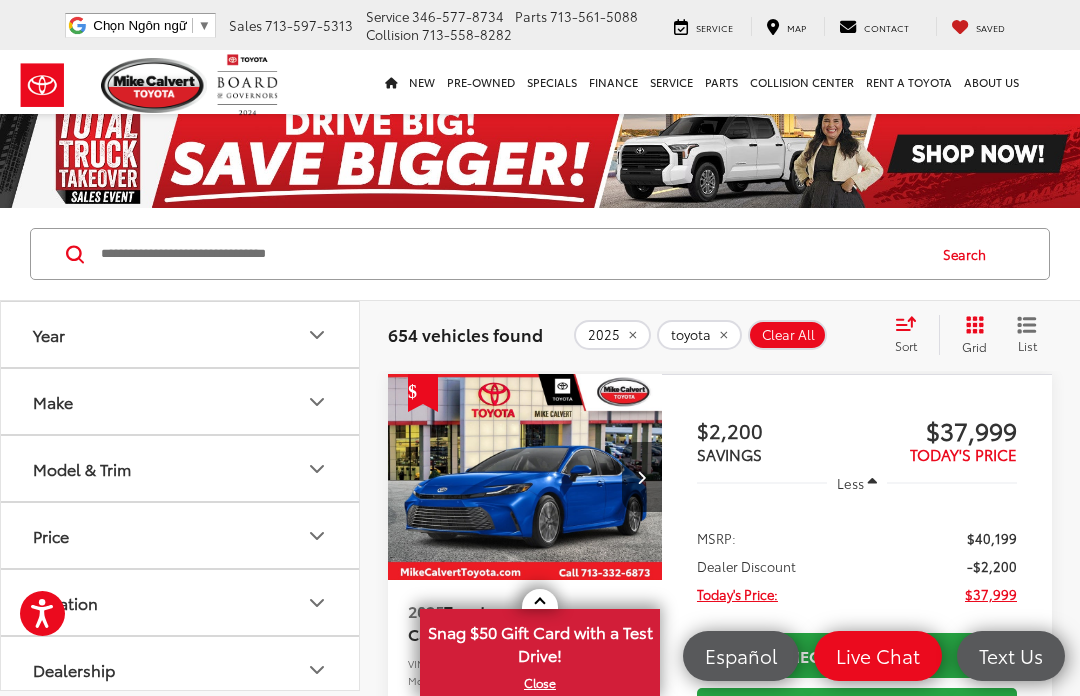 click 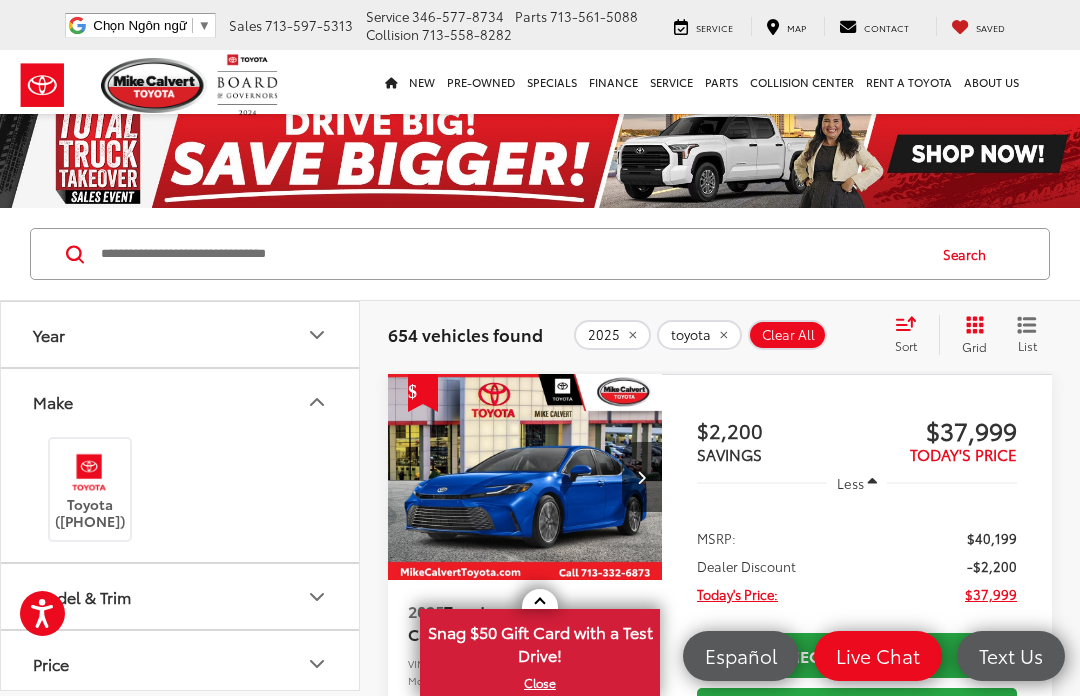 scroll, scrollTop: 0, scrollLeft: 0, axis: both 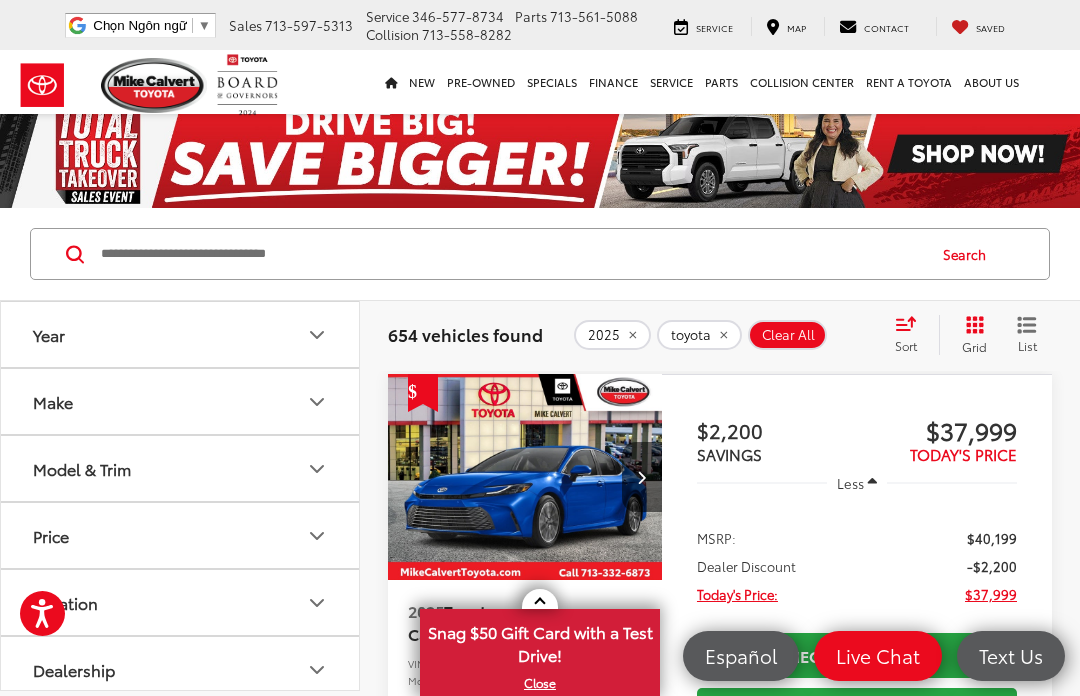 click 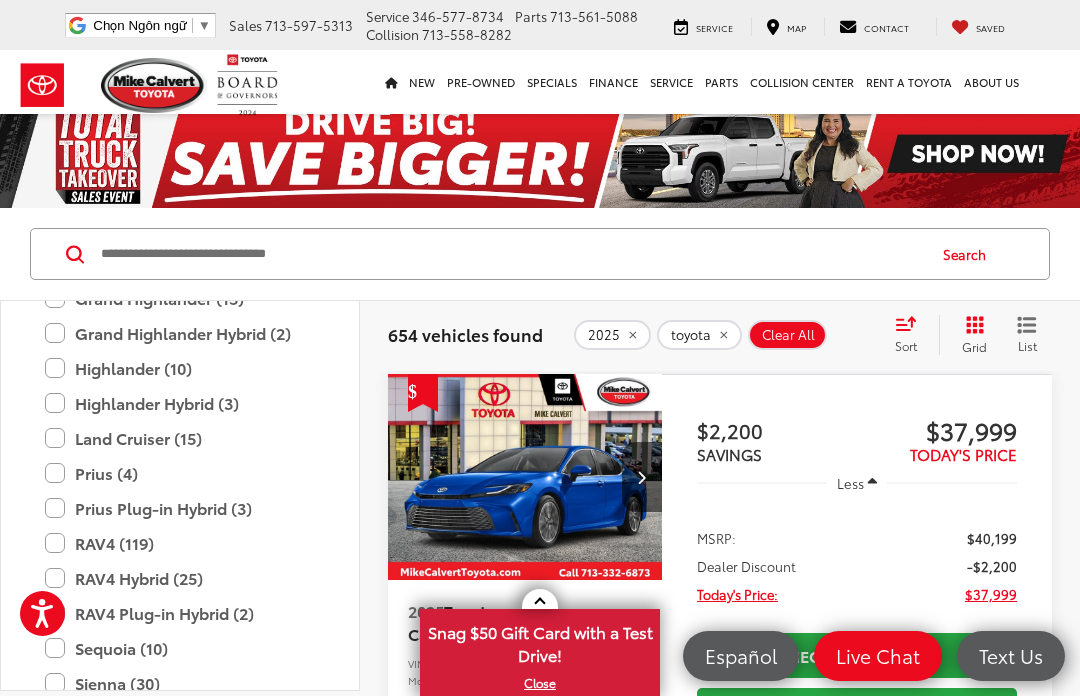 scroll, scrollTop: 588, scrollLeft: 0, axis: vertical 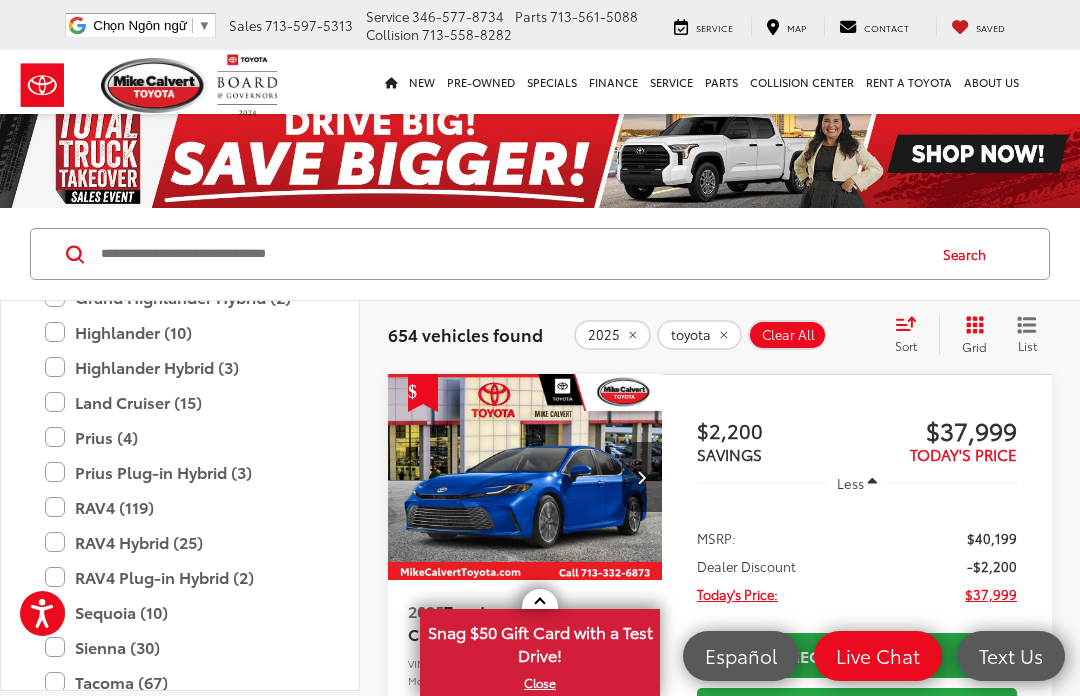 click on "RAV4 (119)" at bounding box center [180, 507] 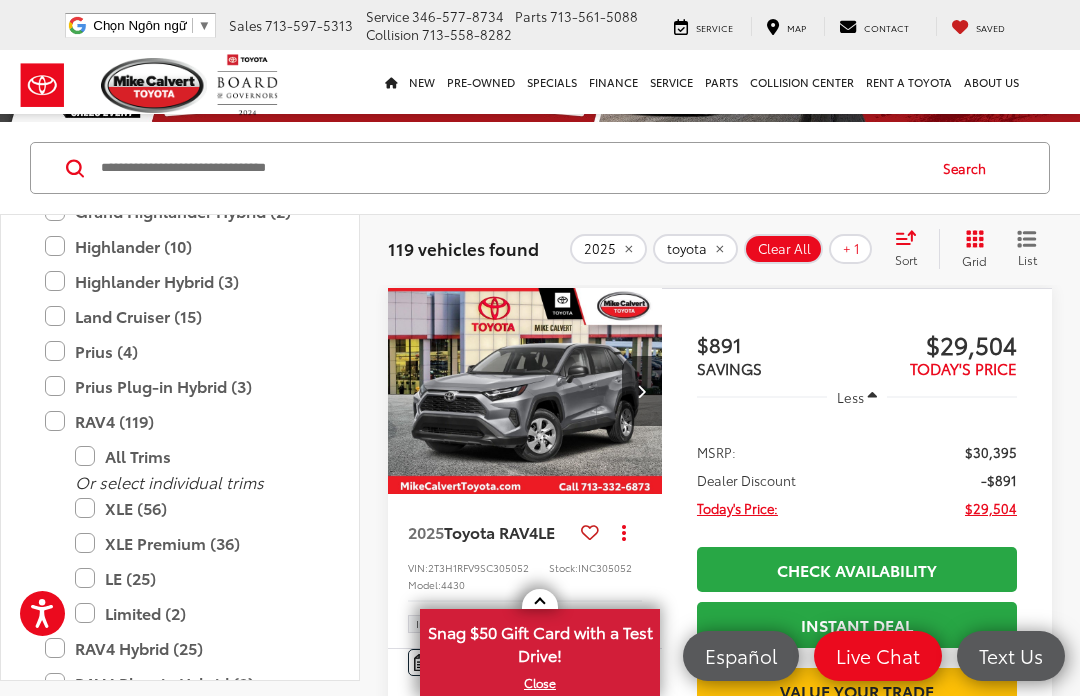scroll, scrollTop: 94, scrollLeft: 0, axis: vertical 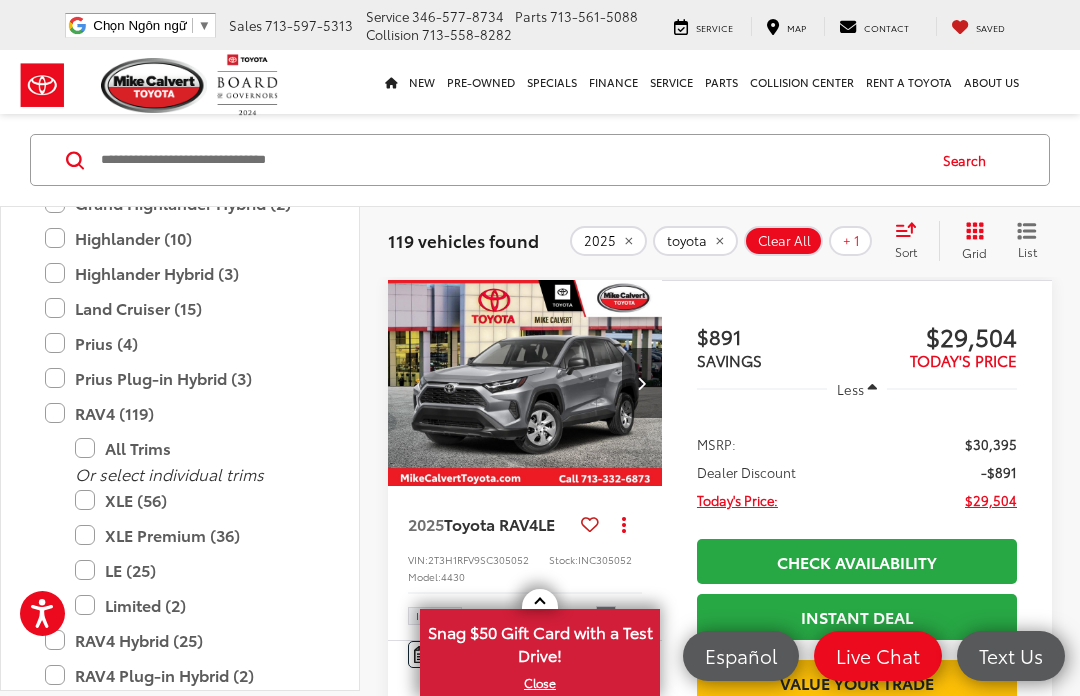 click on "LE (25)" at bounding box center (195, 570) 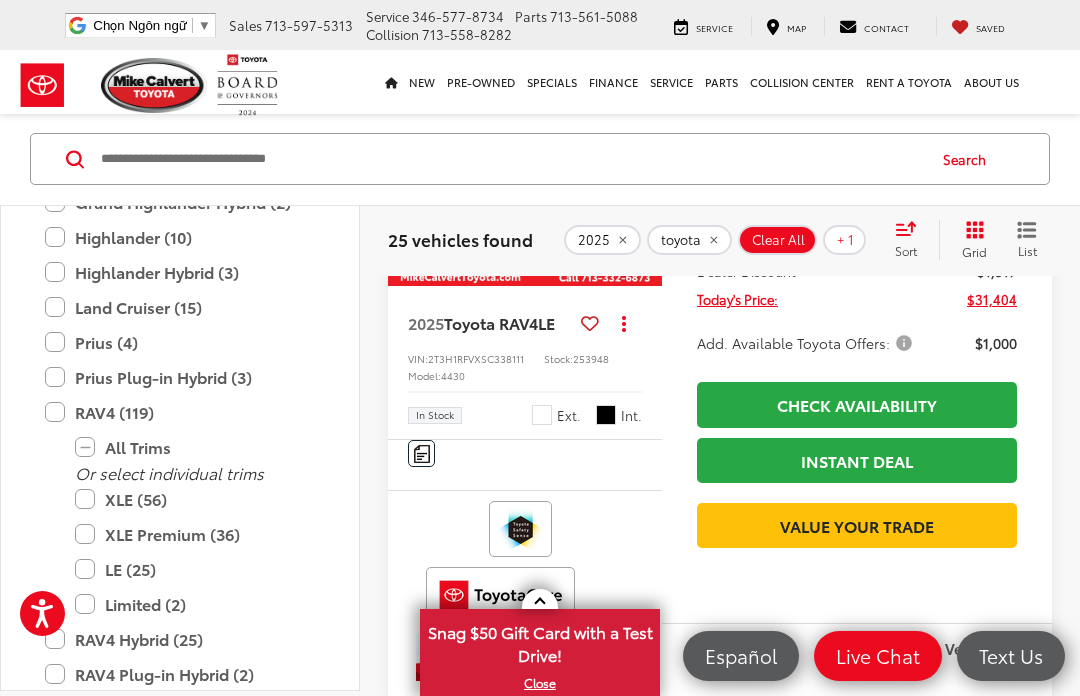 scroll, scrollTop: 1530, scrollLeft: 0, axis: vertical 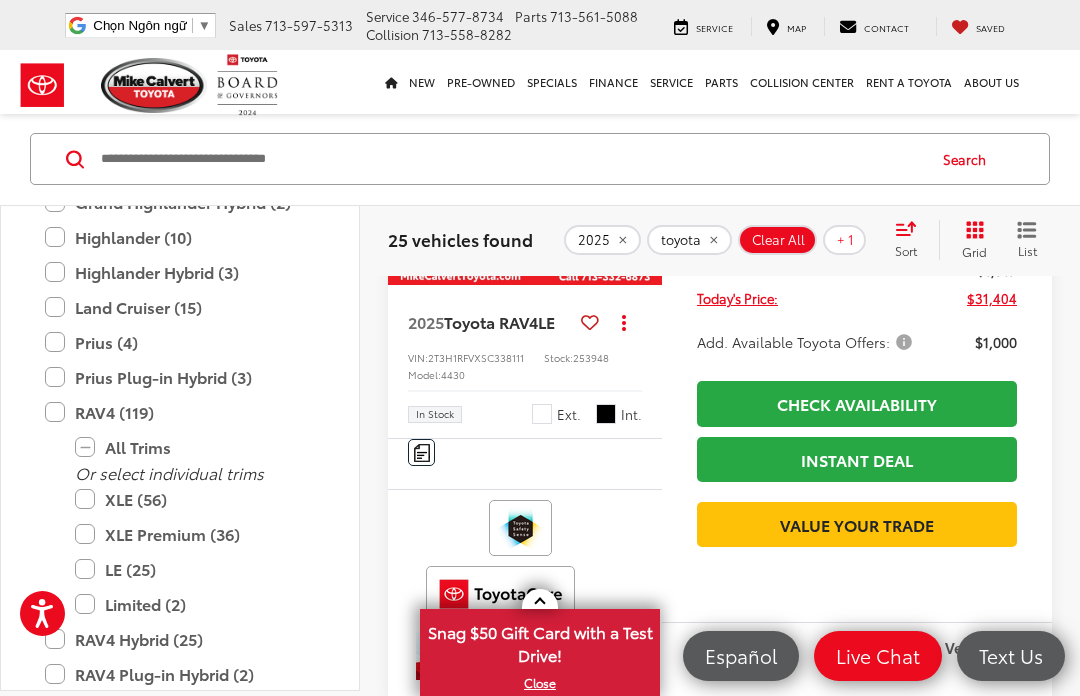 click on "In Stock Ext. Int." 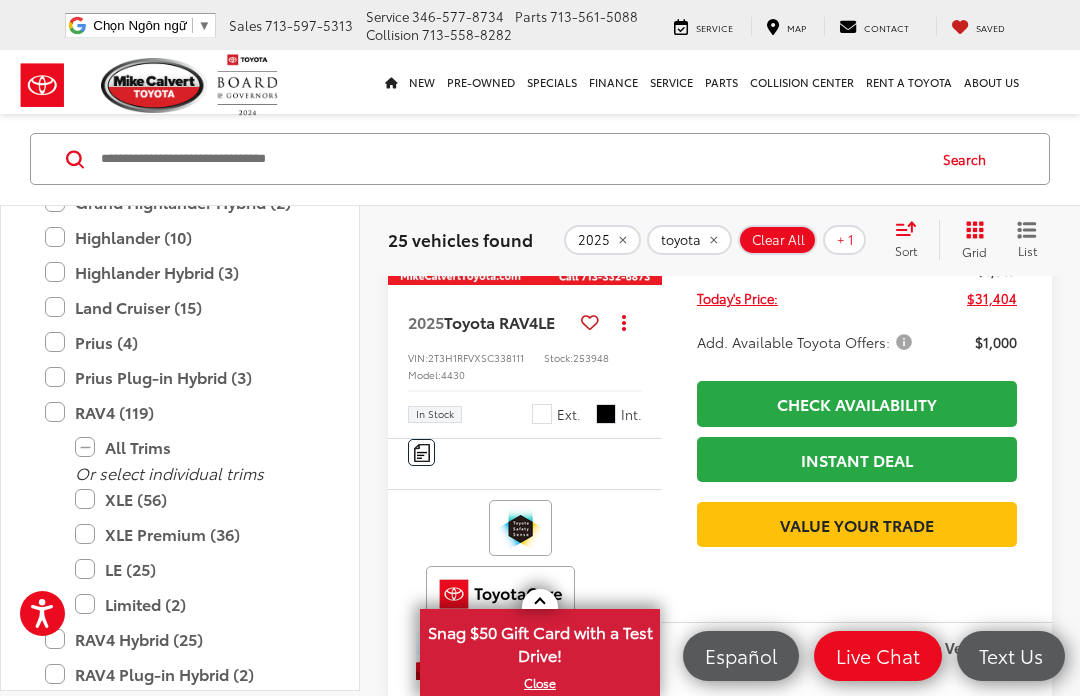 click on "Ext." at bounding box center (556, 414) 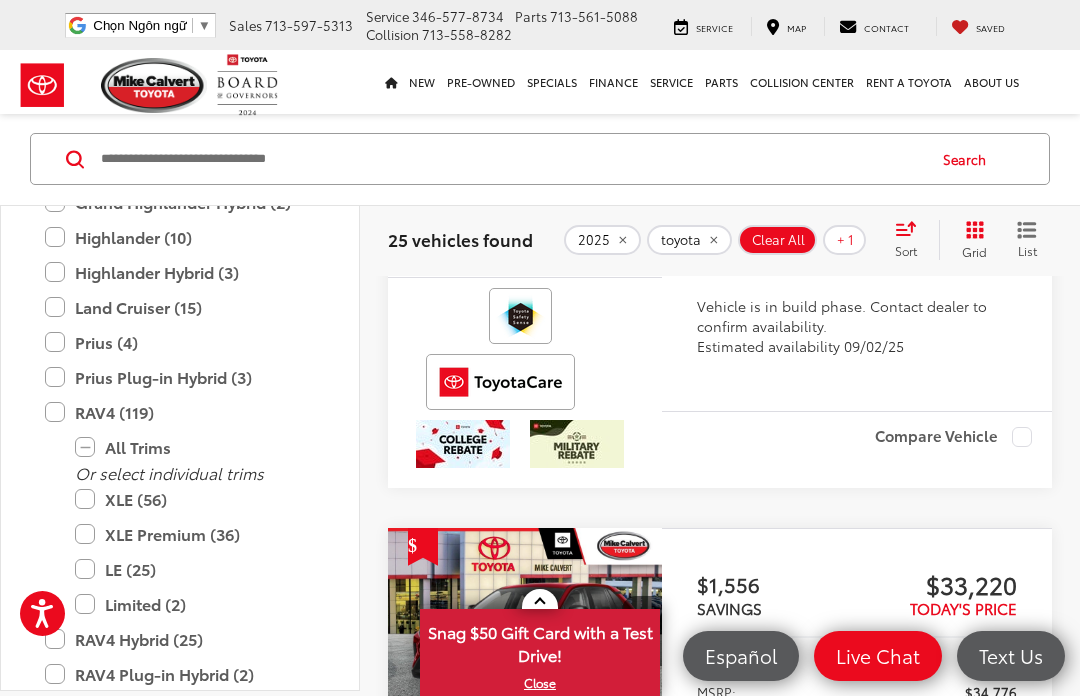 scroll, scrollTop: 4916, scrollLeft: 0, axis: vertical 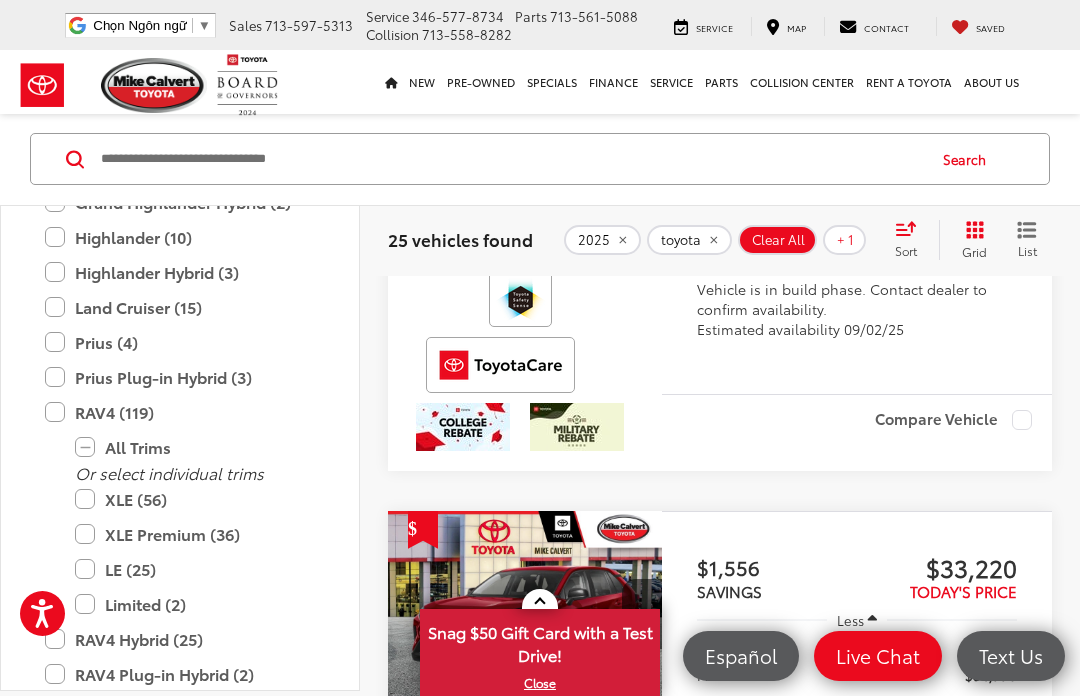 click at bounding box center (525, -177) 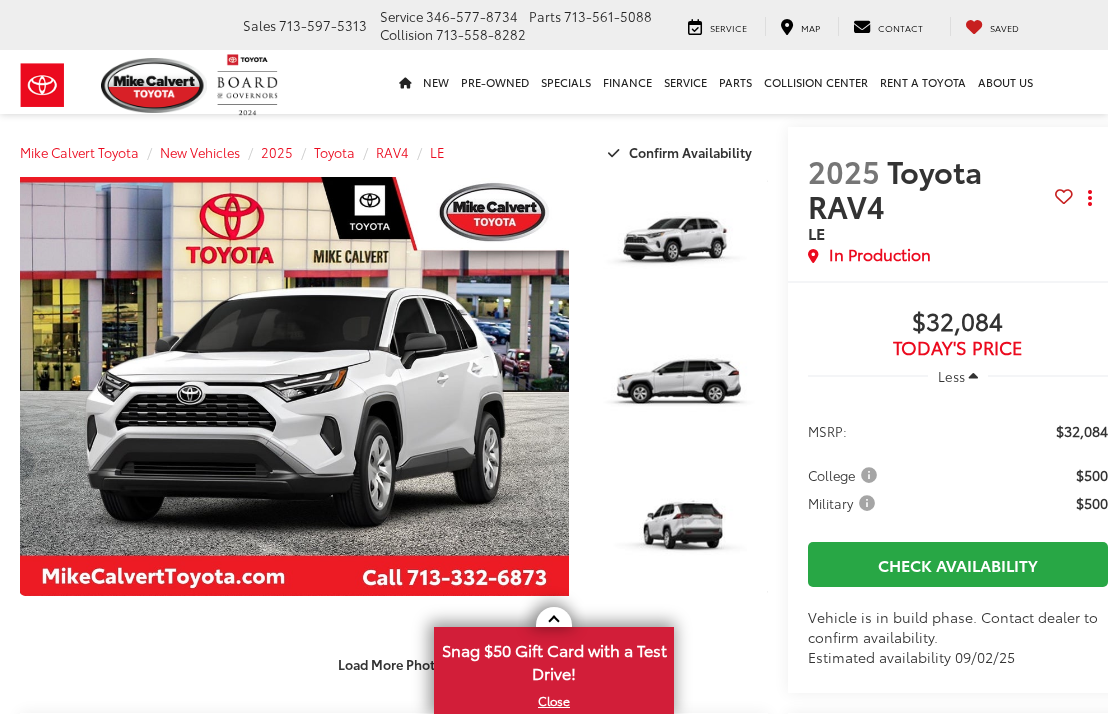 scroll, scrollTop: 3, scrollLeft: 0, axis: vertical 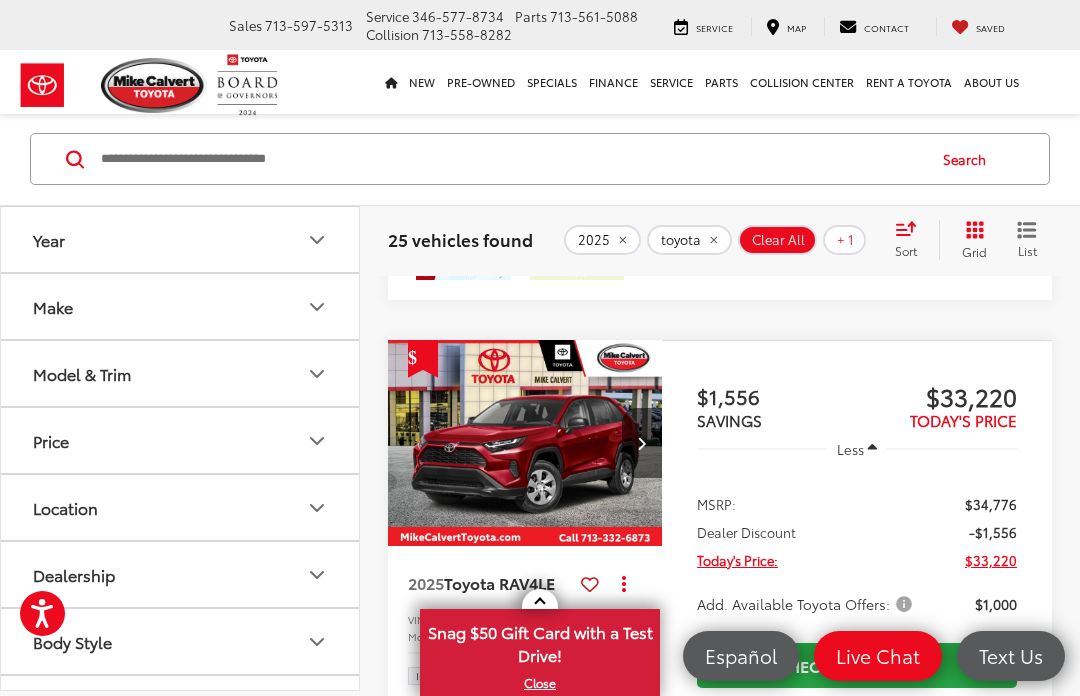 click on "Instant Deal" at bounding box center [857, -1] 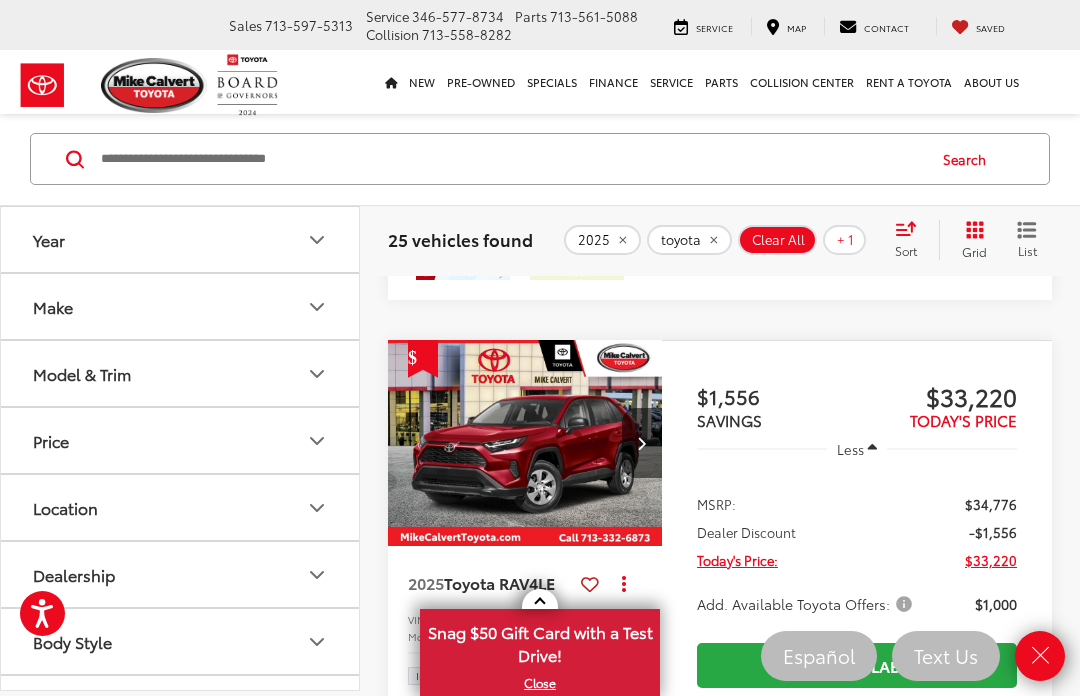 click on "Features Bluetooth® Android Auto Apple CarPlay Keyless Entry Automatic High Beams Emergency Brake Assist Disclaimer More Details Comments Dealer Comments Price includes: $500 - TFS College Grad Program. Exp. 08/04/2025 $500 - TFS Toyota Lease Loyalty Program . $500ExpDate   Ice 2025 Toyota RAV4 LE FWD 8-Speed Automatic 2.5L 4-Cylinder DOHC Dual VVT-i Blk Fabric Cloth. 27/35 City/Highway MPG More..." at bounding box center [525, -2] 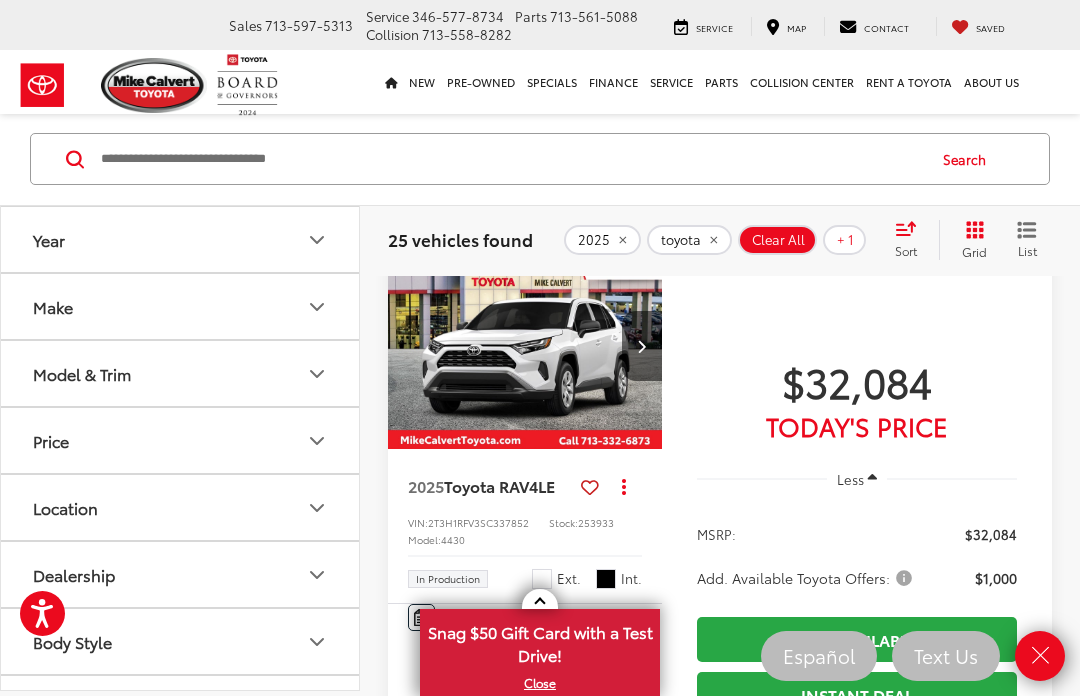 scroll, scrollTop: 4367, scrollLeft: 0, axis: vertical 